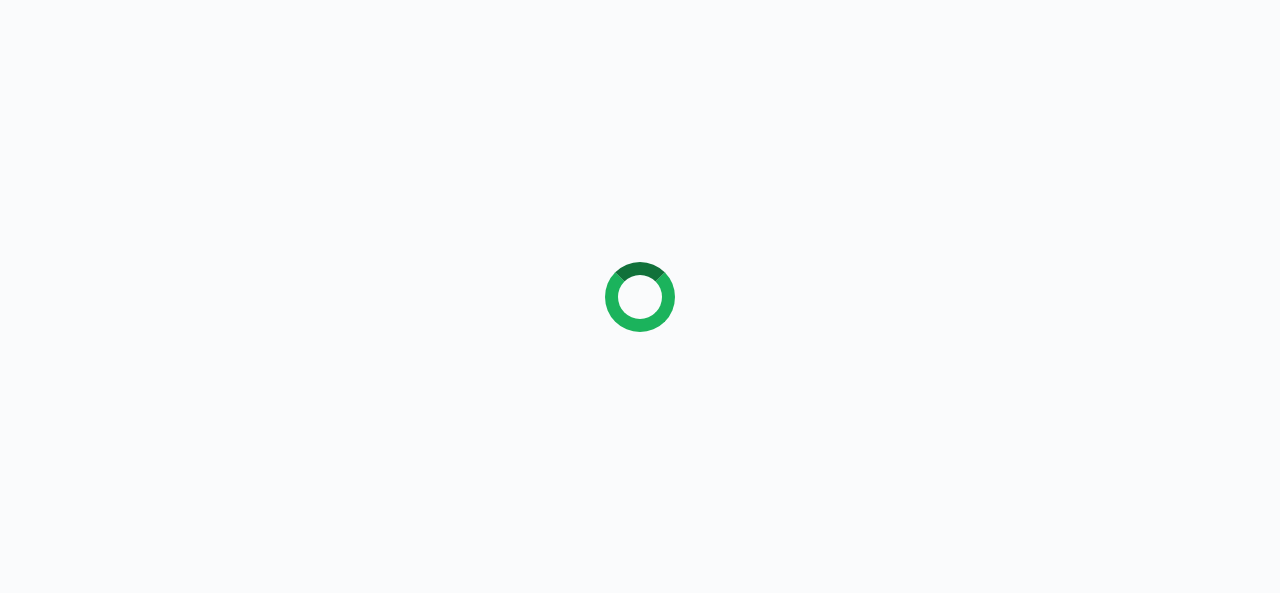 scroll, scrollTop: 0, scrollLeft: 0, axis: both 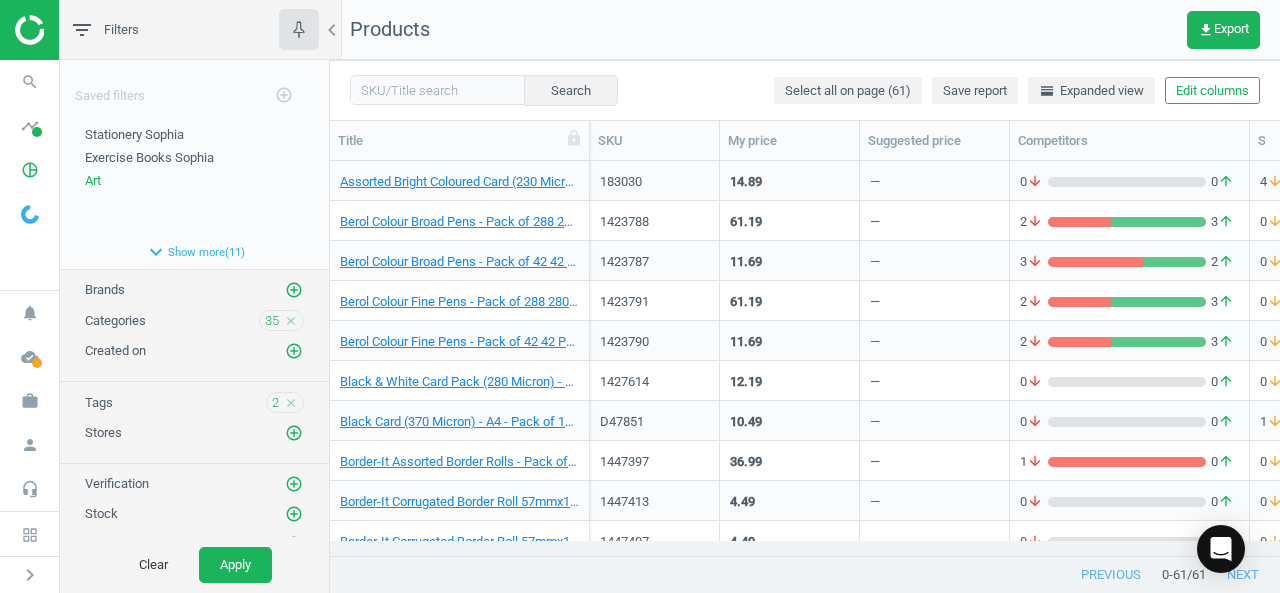 click on "chevron_left" at bounding box center (332, 30) 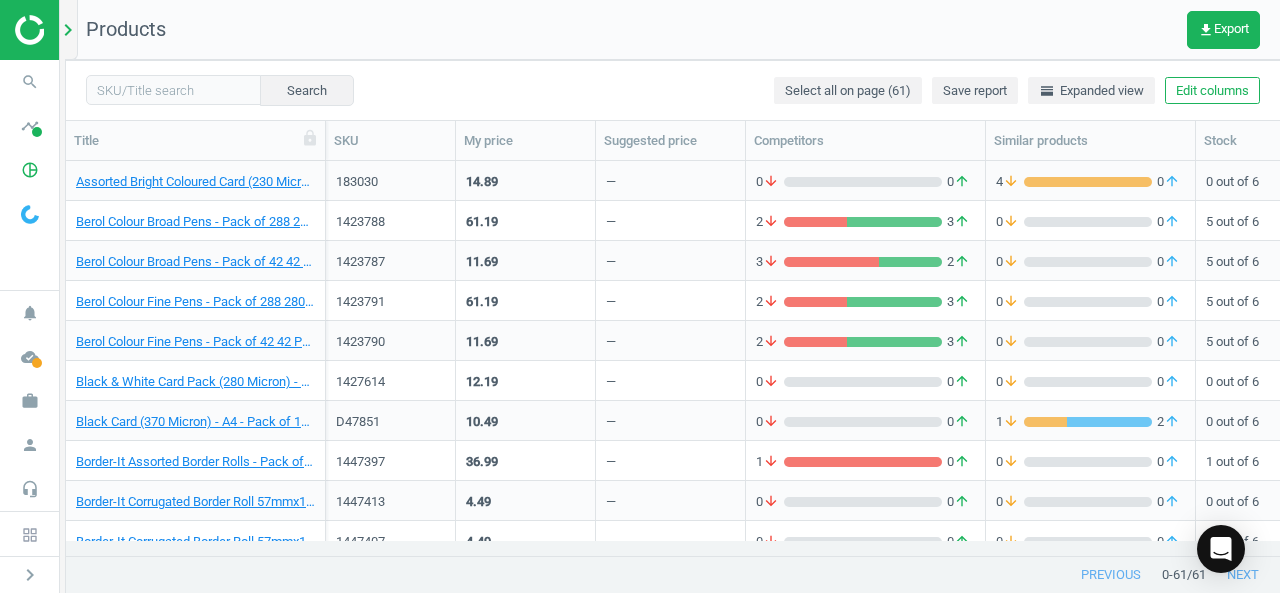 click on "chevron_right" at bounding box center [68, 30] 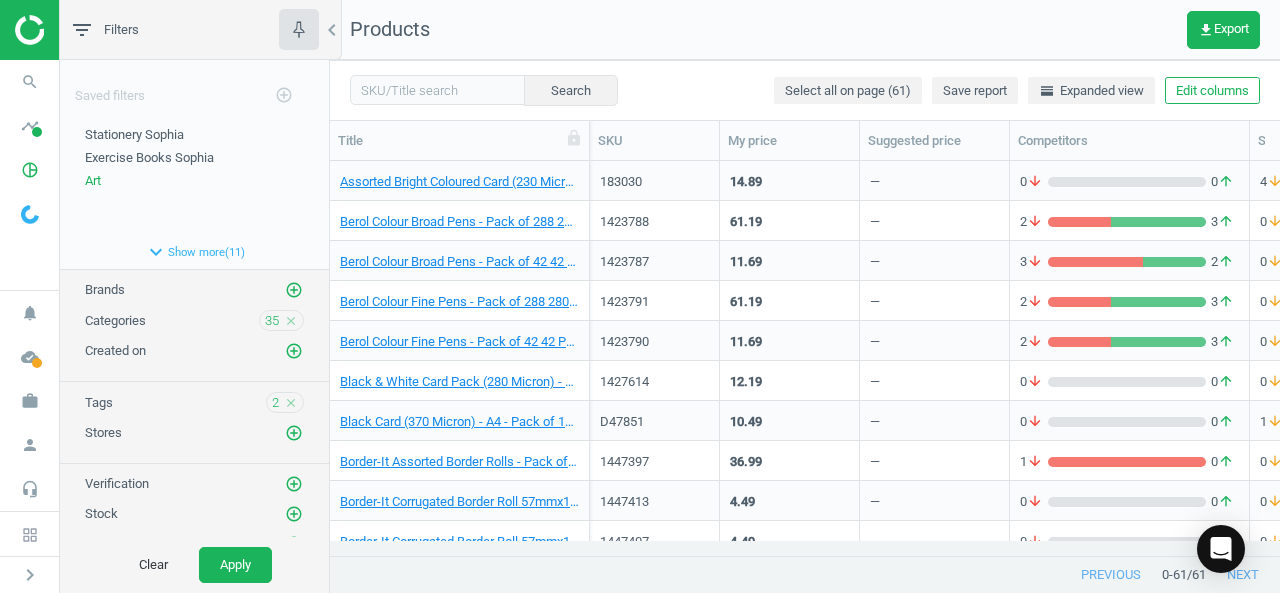 click on "2 arrow_downward 3 arrow_upward" at bounding box center (1129, 225) 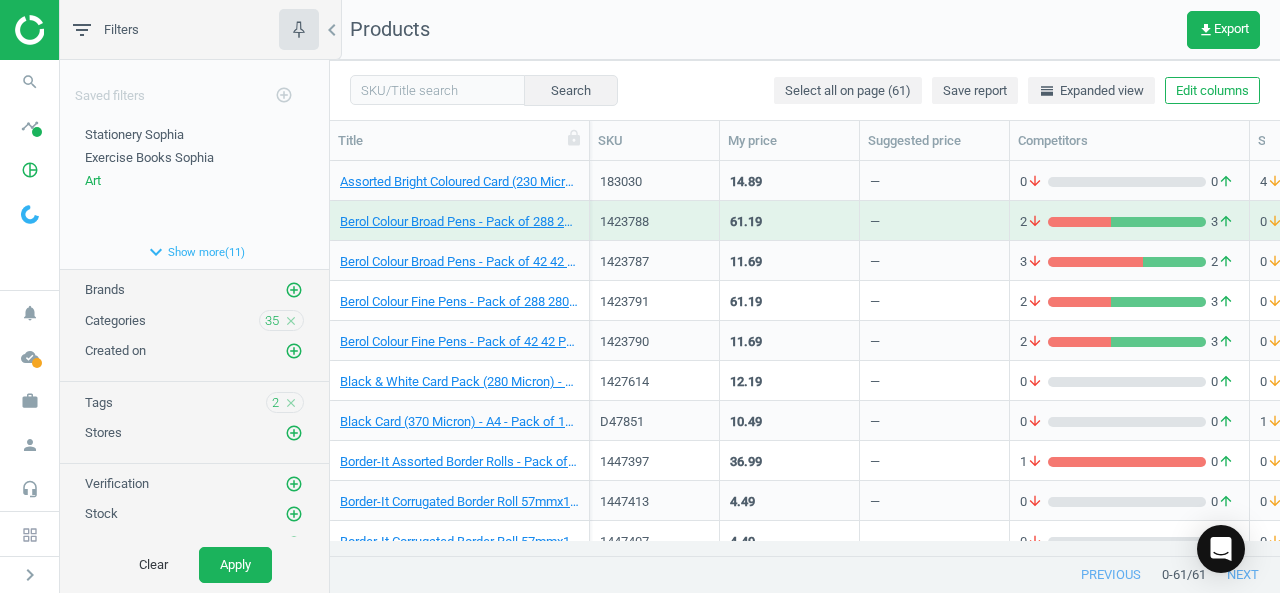 click on "2 arrow_downward 3 arrow_upward" at bounding box center (1129, 225) 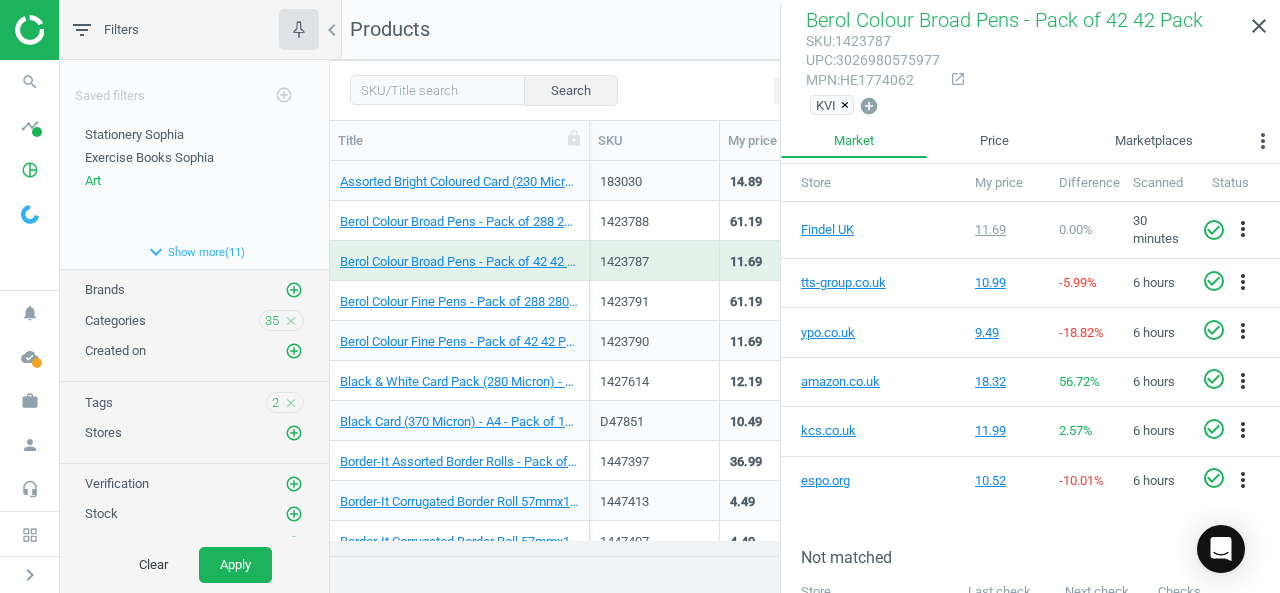 scroll, scrollTop: 322, scrollLeft: 0, axis: vertical 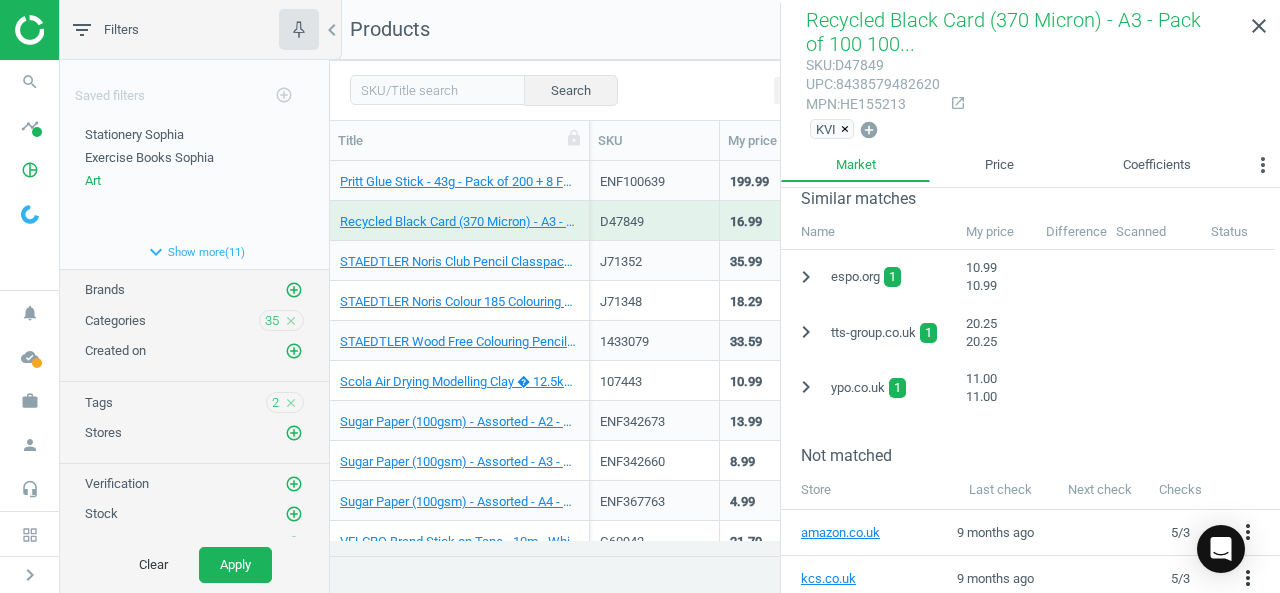 click on "previous 0  -  61 /  61 next" at bounding box center [805, 575] 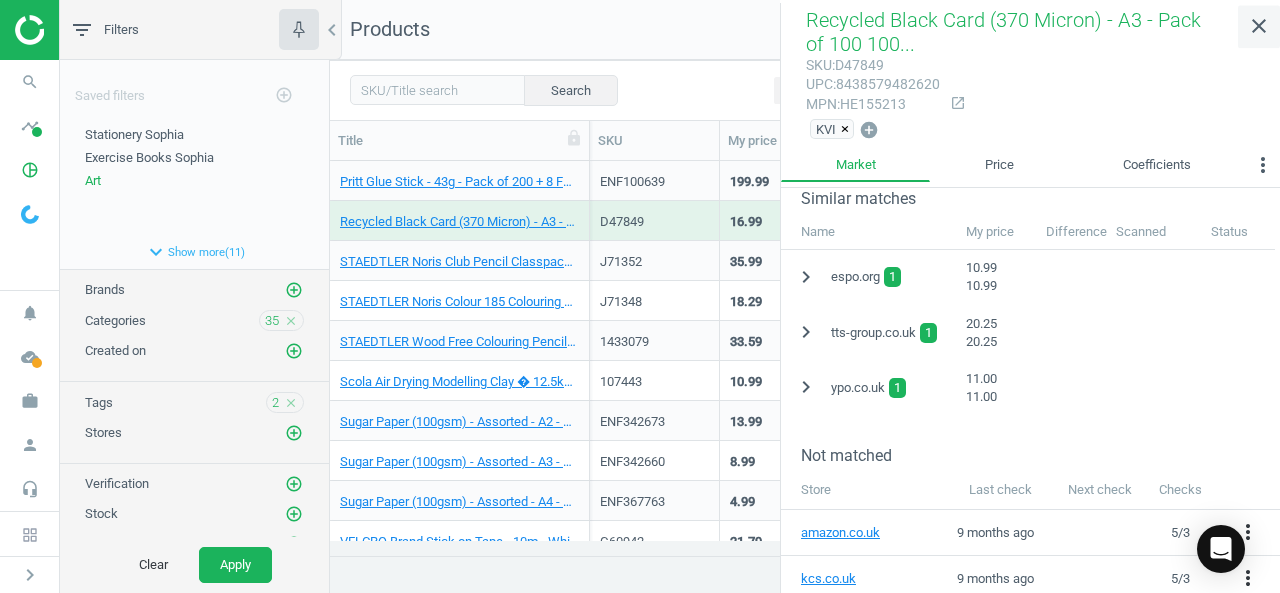 click on "close" at bounding box center (1259, 26) 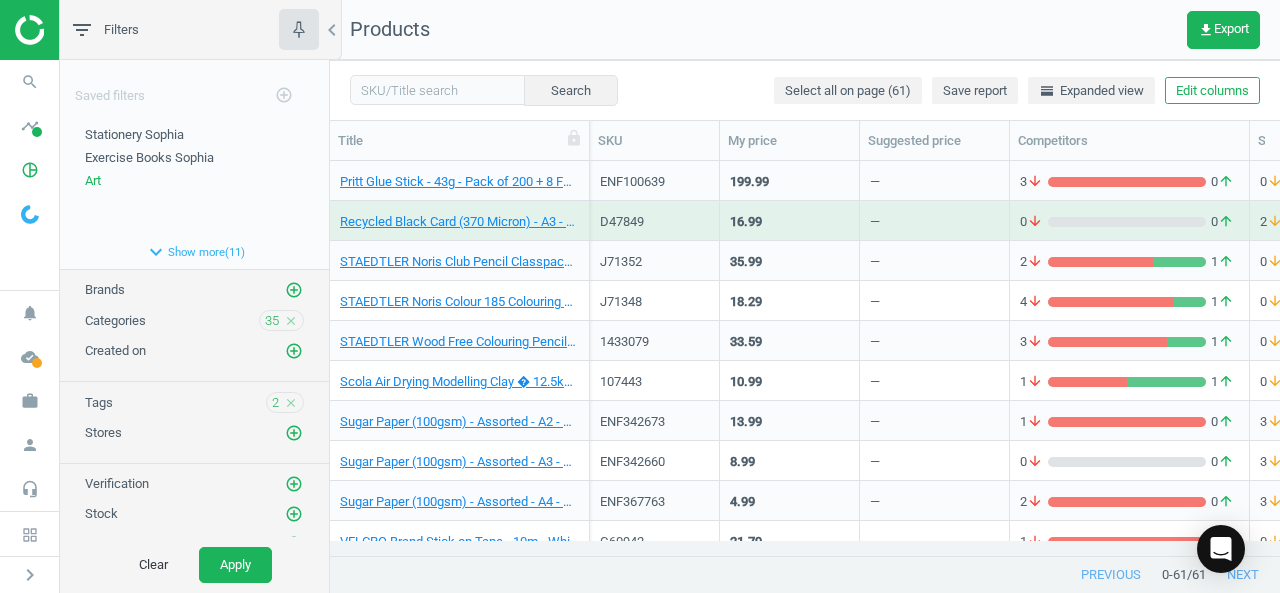 click on "—" at bounding box center [934, 500] 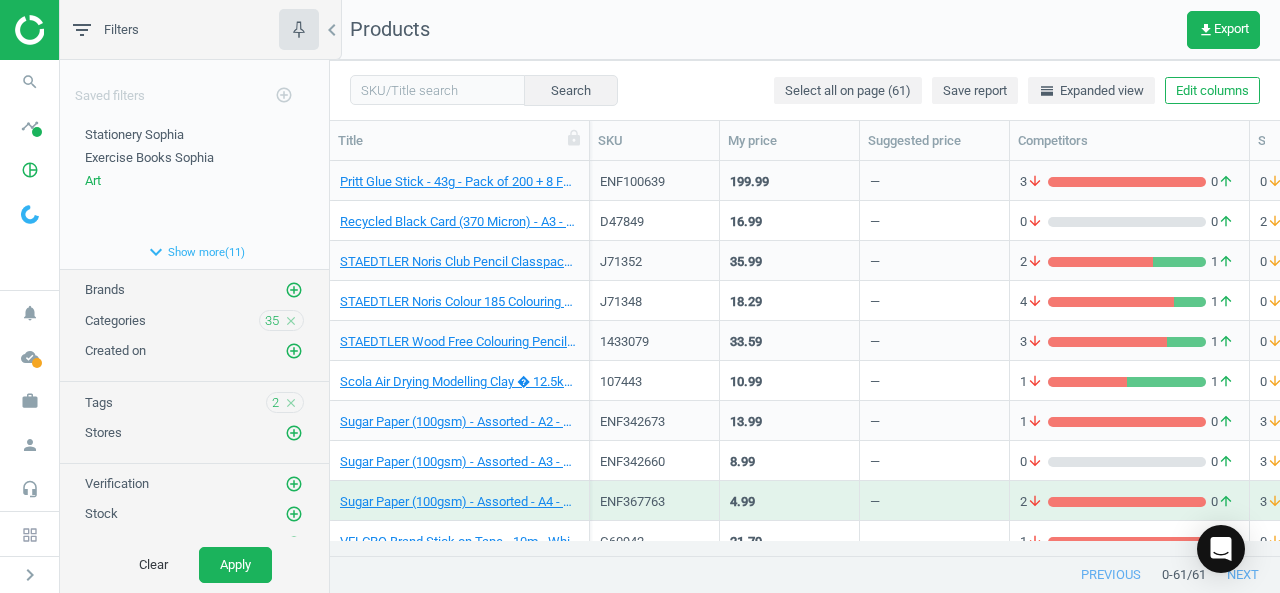 click on "—" at bounding box center (934, 500) 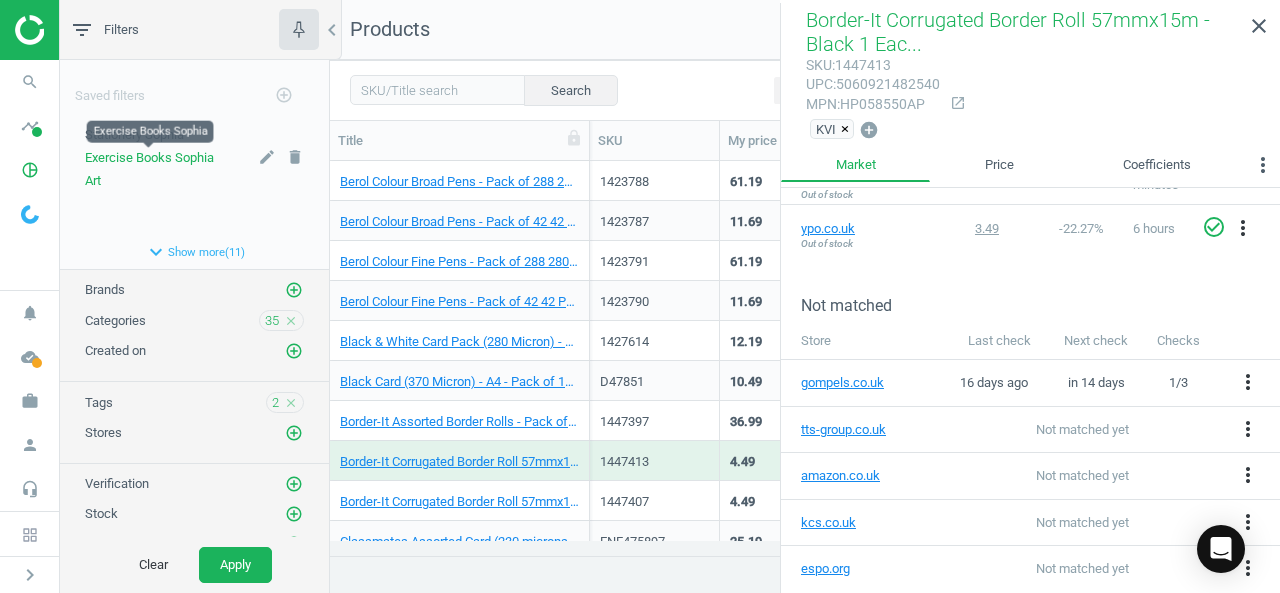 click on "Exercise Books Sophia" at bounding box center [149, 157] 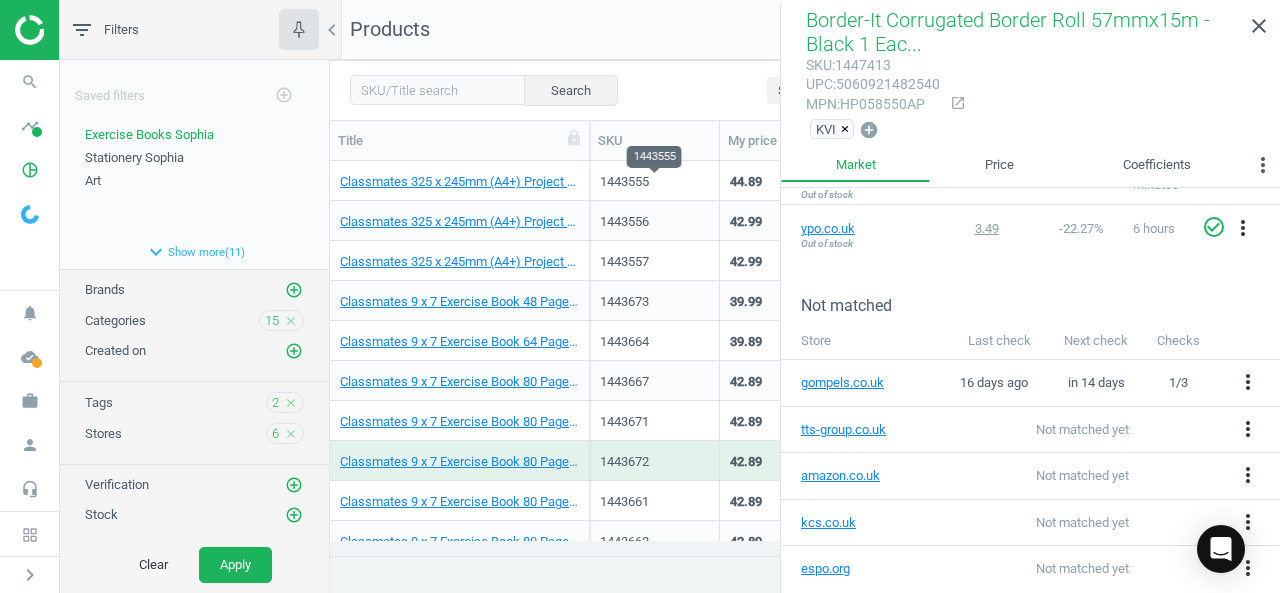 click on "1443555" at bounding box center (654, 182) 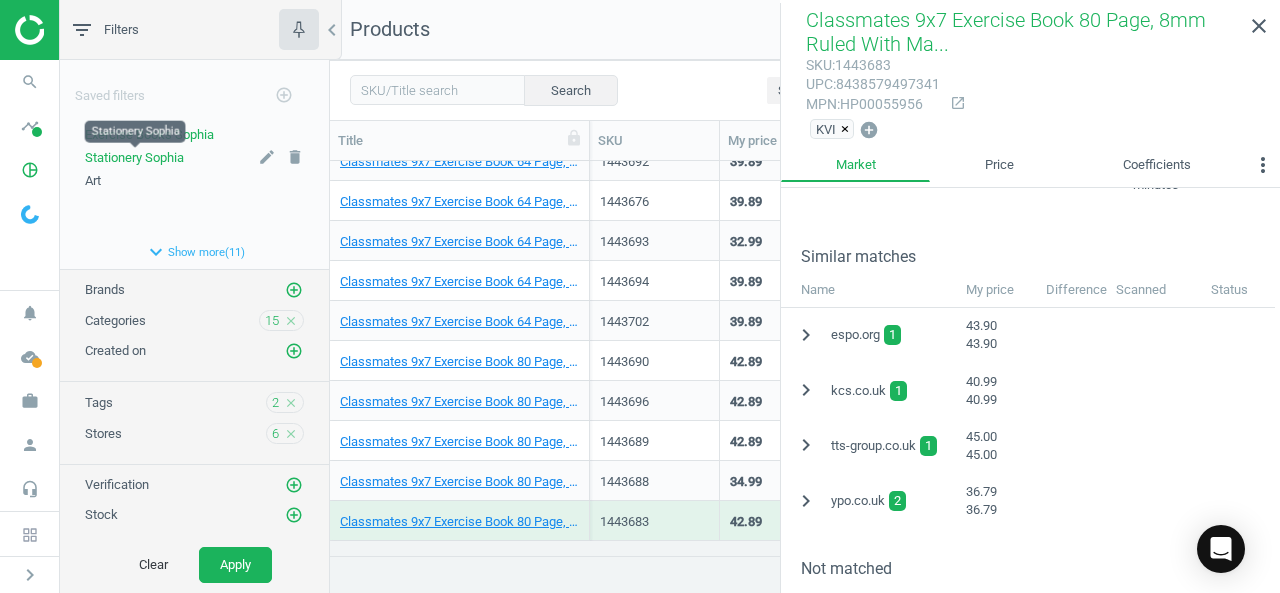 click on "Stationery Sophia" at bounding box center (134, 157) 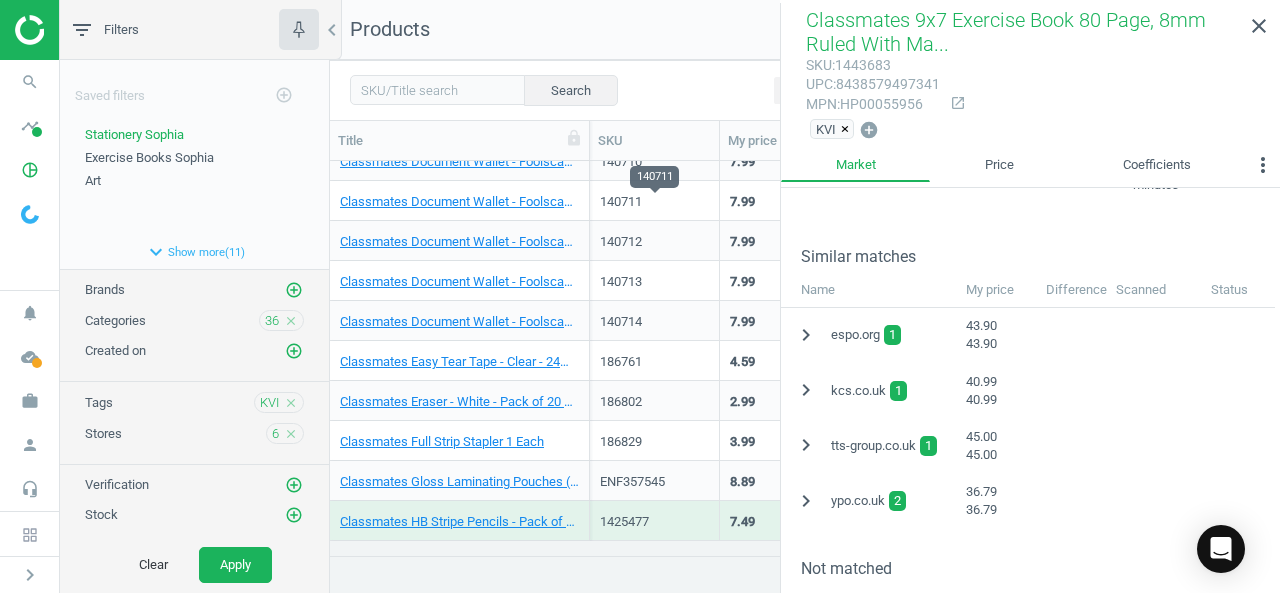 click on "140711" at bounding box center [654, 202] 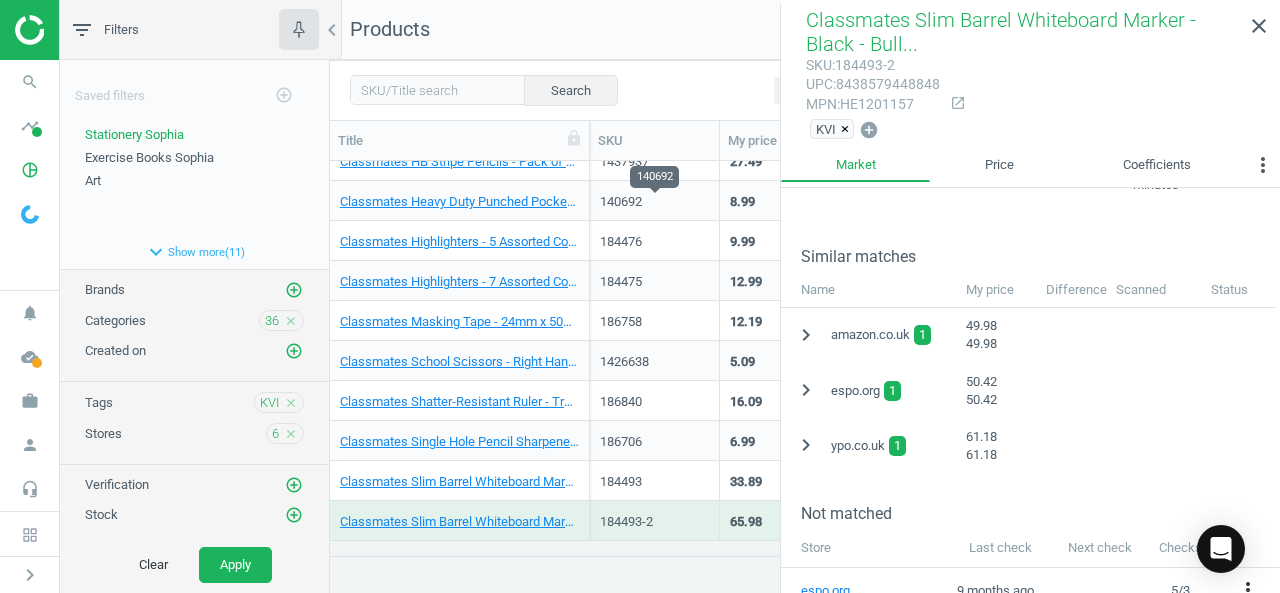 scroll, scrollTop: 1700, scrollLeft: 0, axis: vertical 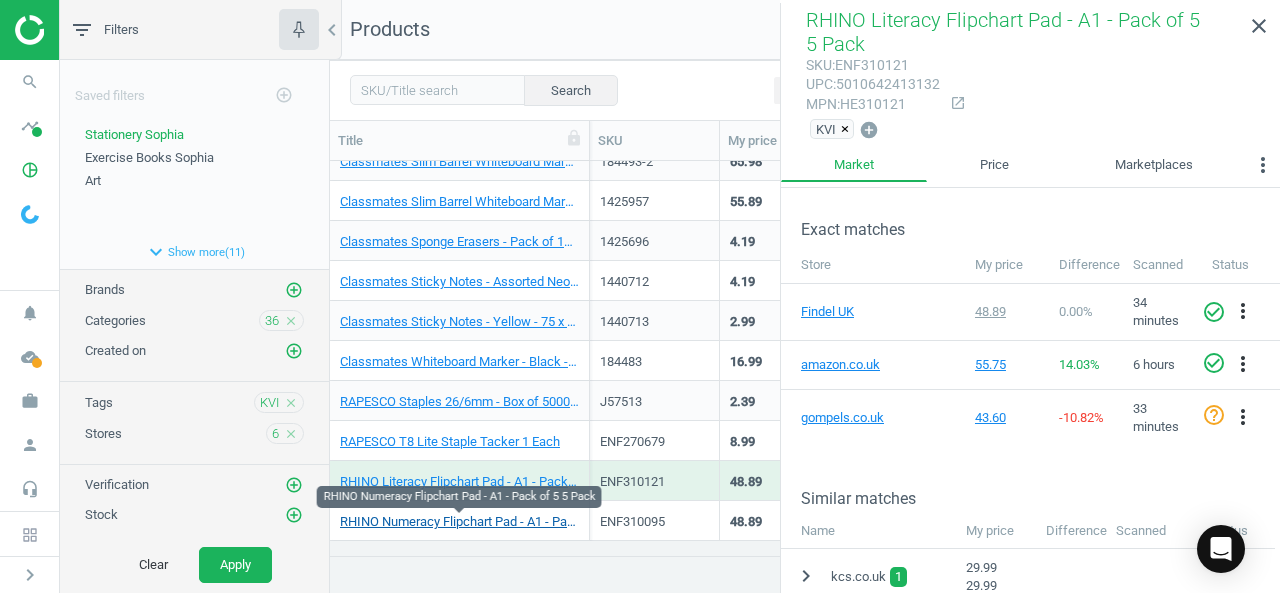 click on "RHINO Numeracy Flipchart Pad - A1 - Pack of 5 5 Pack" at bounding box center [459, 522] 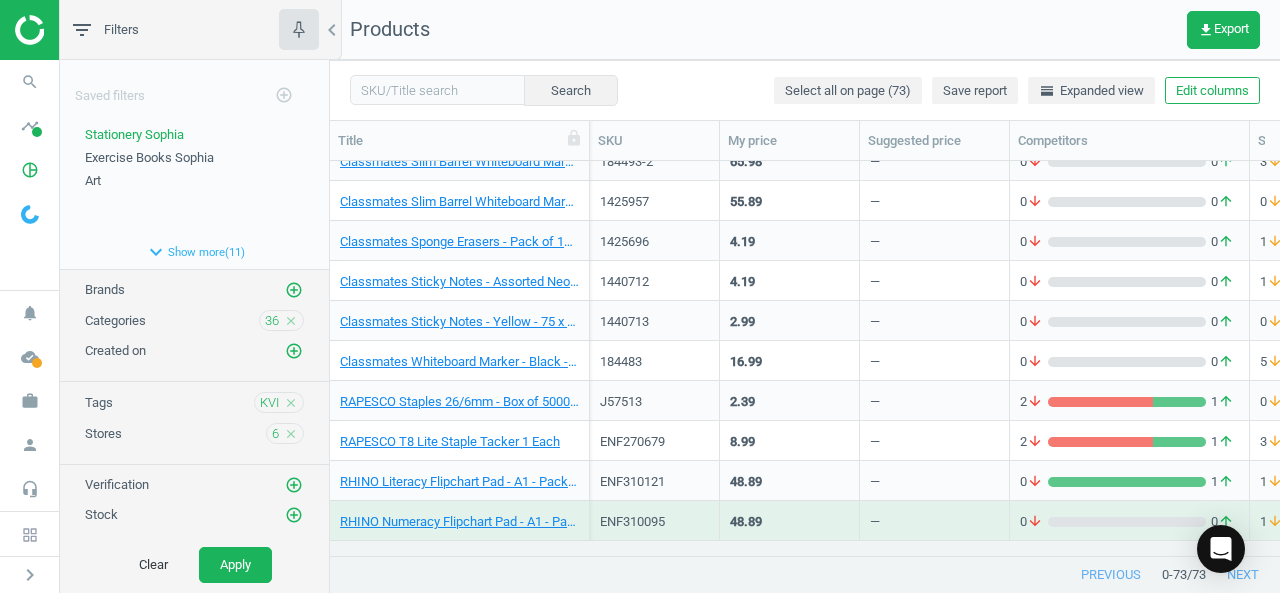 click on "48.89" at bounding box center (789, 520) 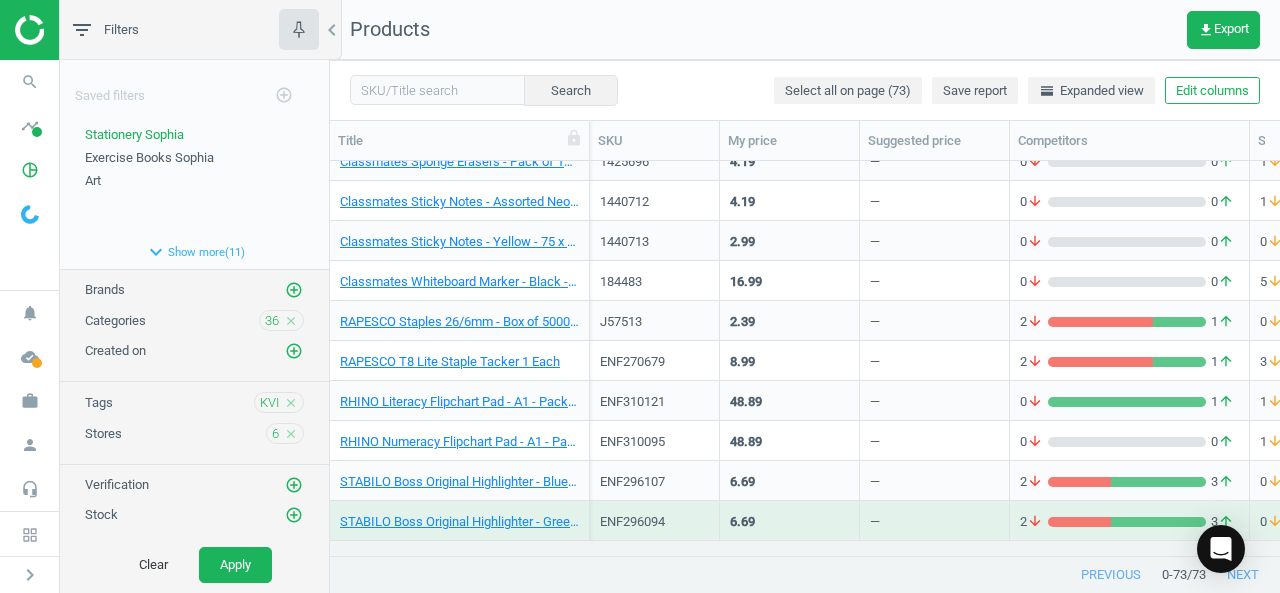 click on "6.69" at bounding box center (789, 520) 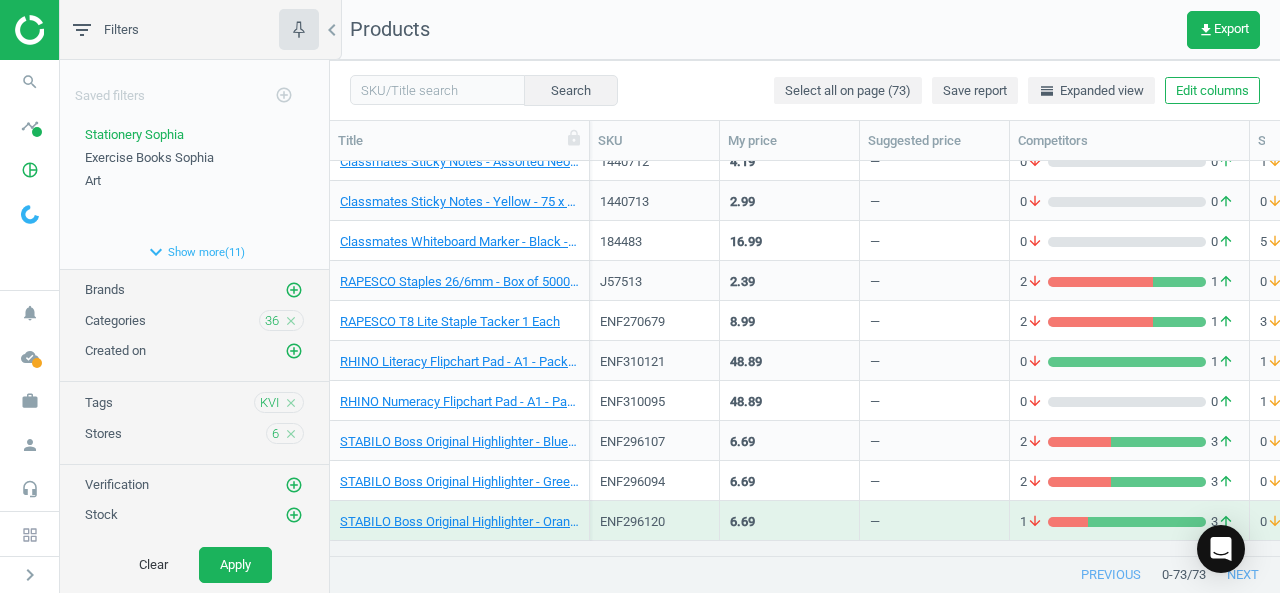 click on "6.69" at bounding box center (789, 520) 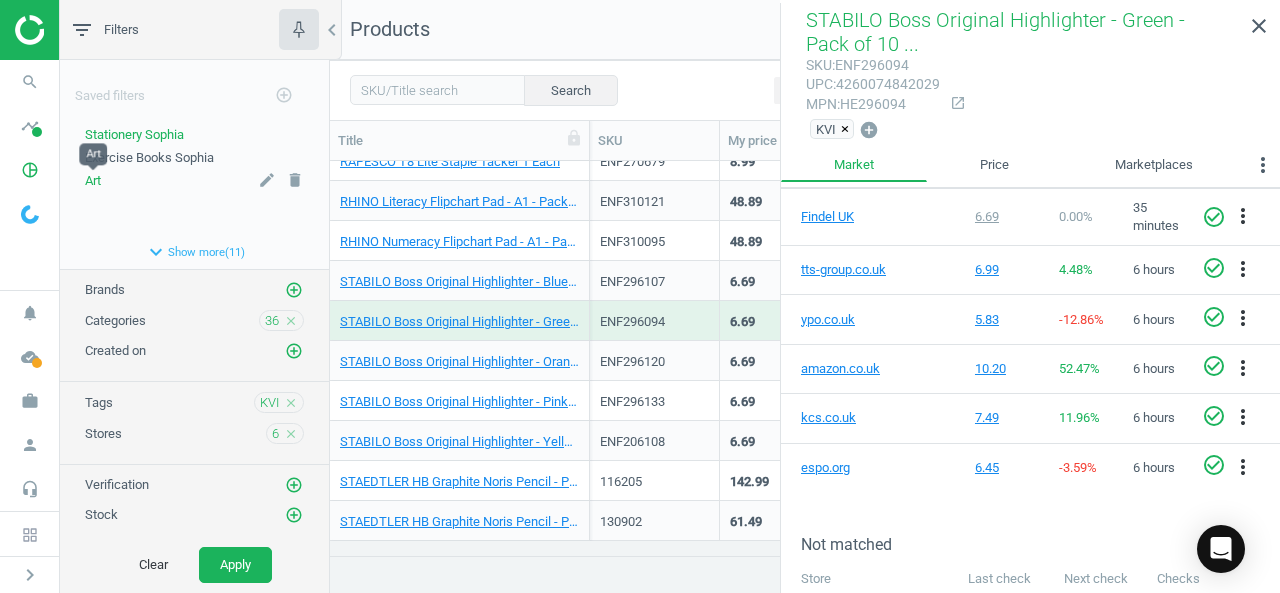 click on "Art" at bounding box center [93, 180] 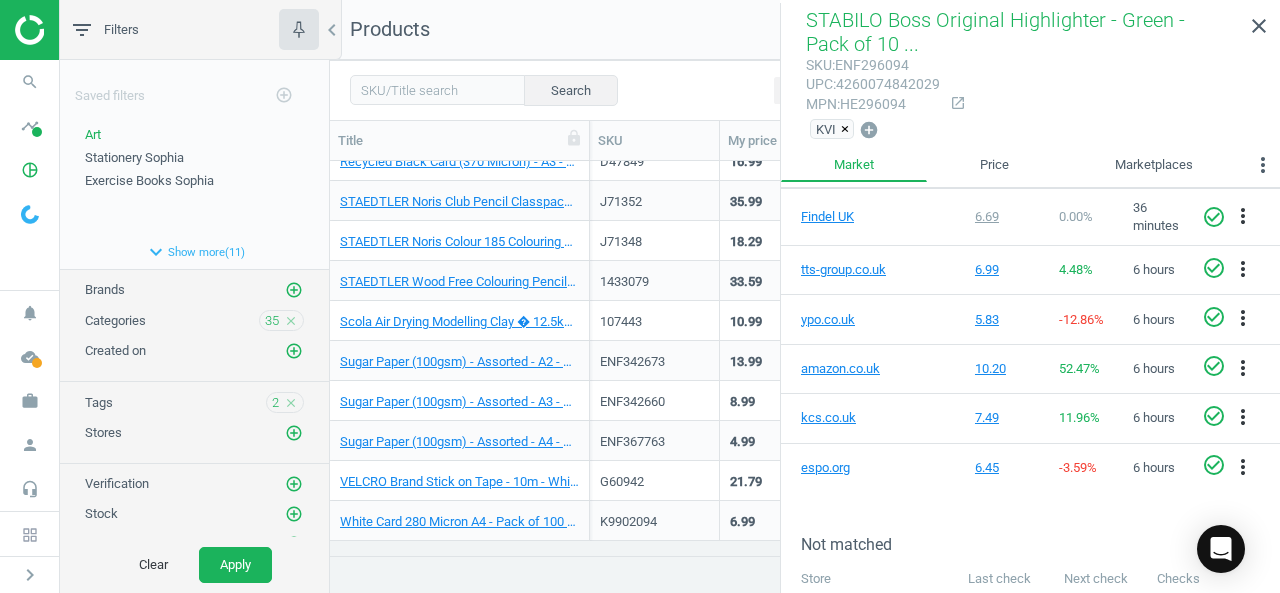 scroll, scrollTop: 2060, scrollLeft: 0, axis: vertical 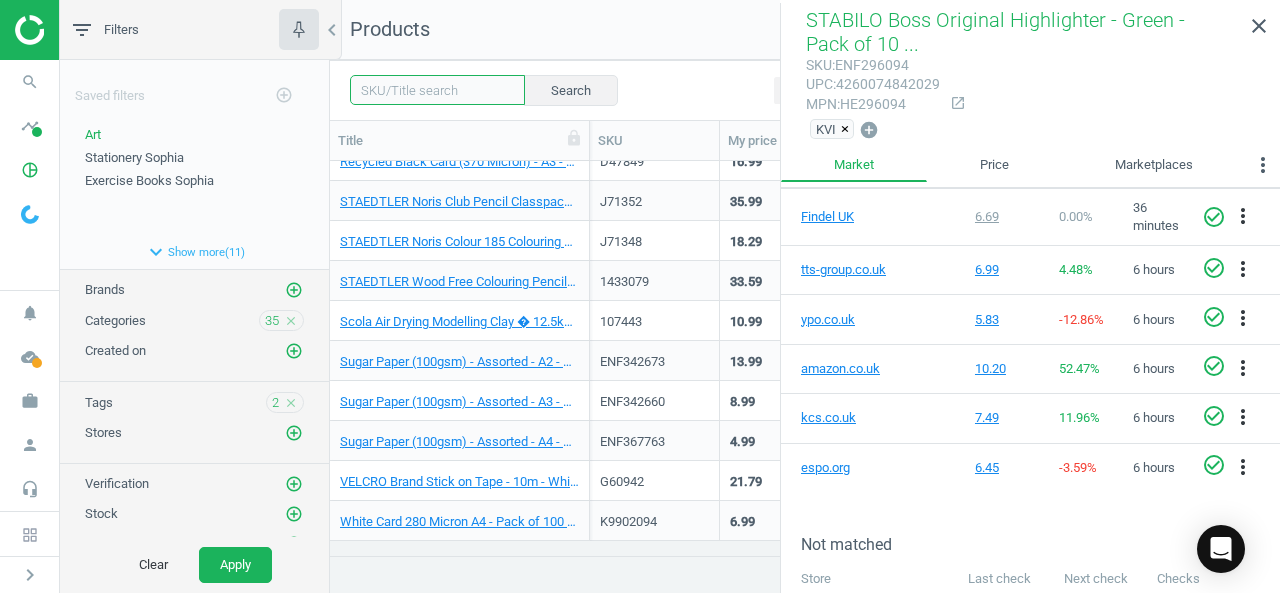 click at bounding box center (437, 90) 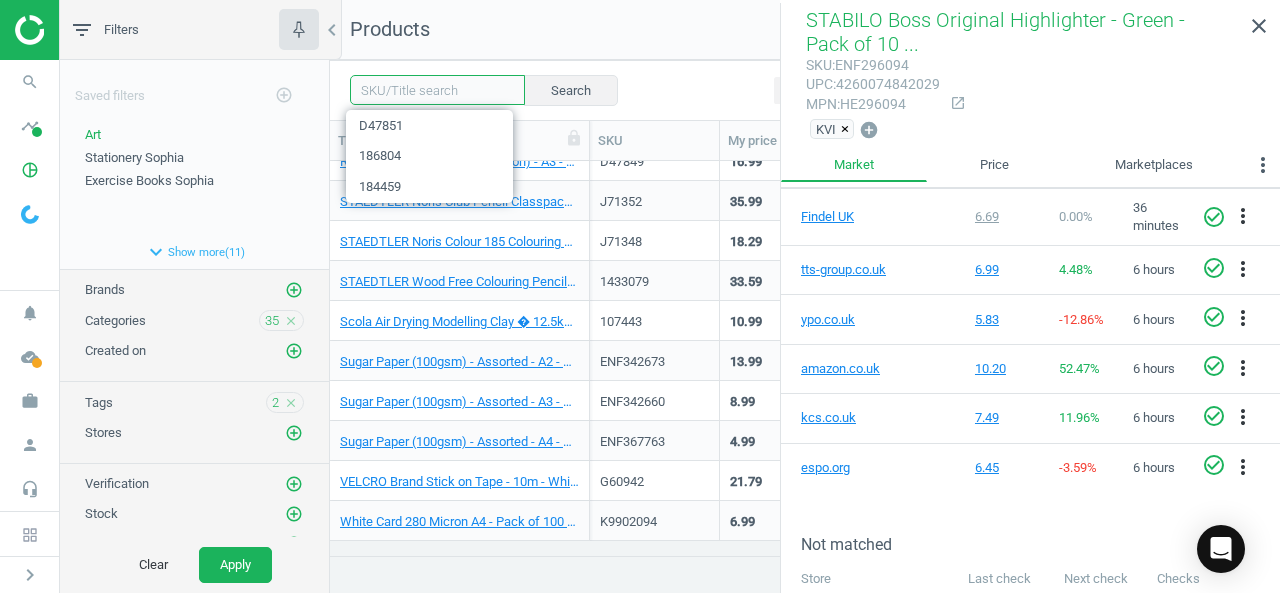 paste on "1426874" 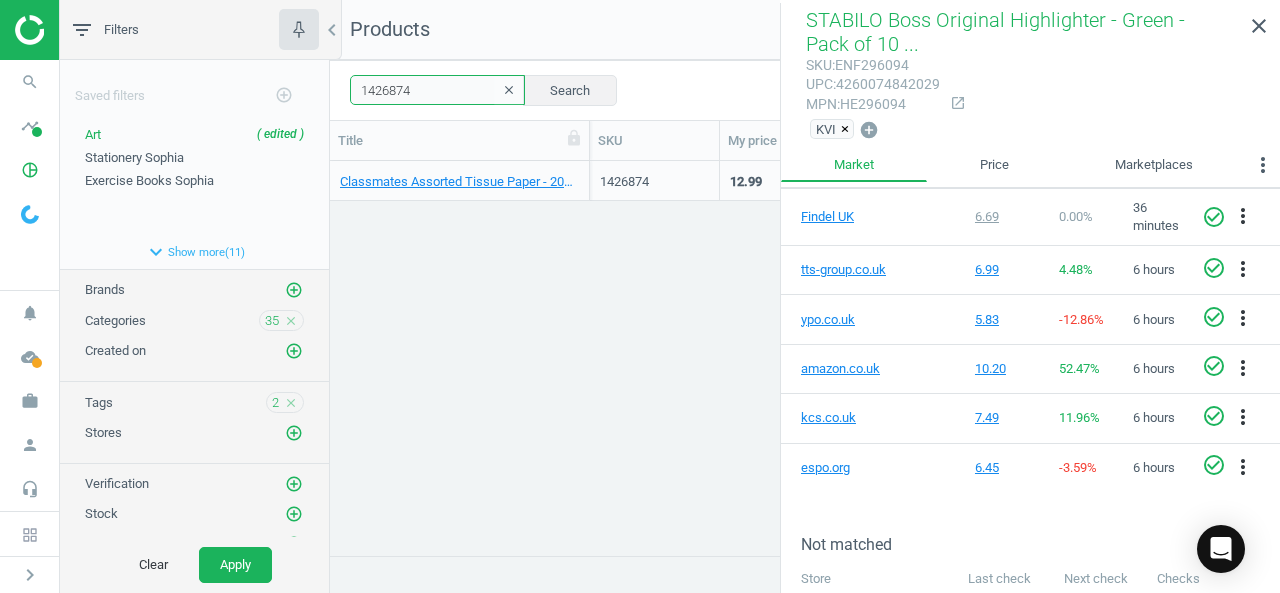 scroll, scrollTop: 0, scrollLeft: 0, axis: both 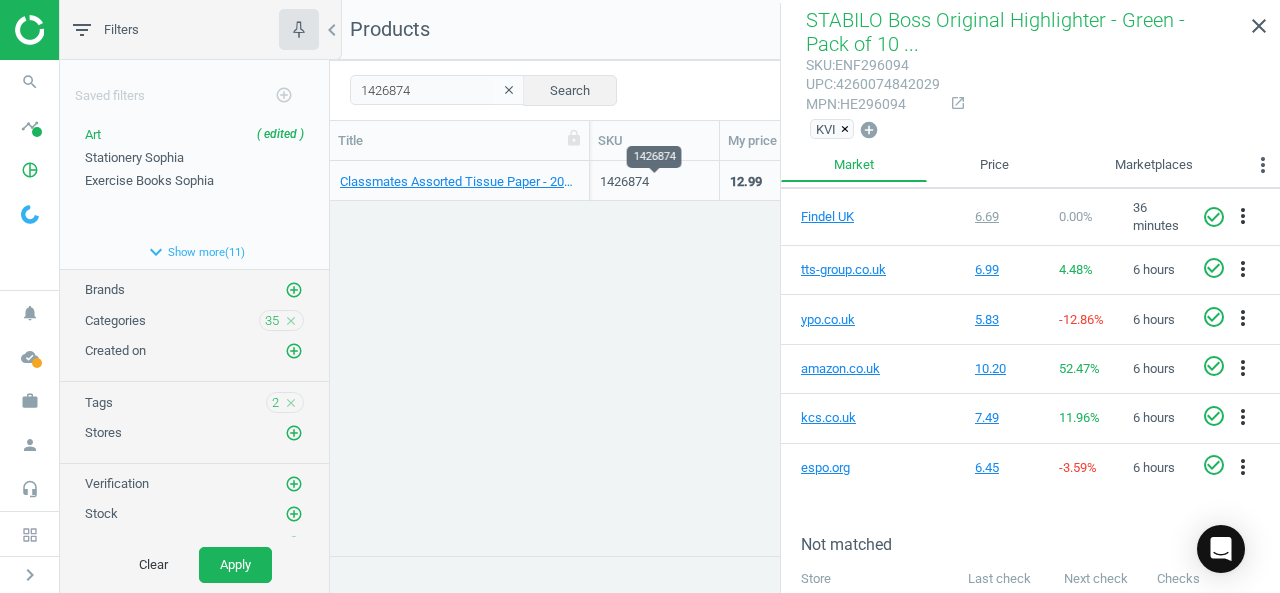 click on "1426874" at bounding box center [654, 182] 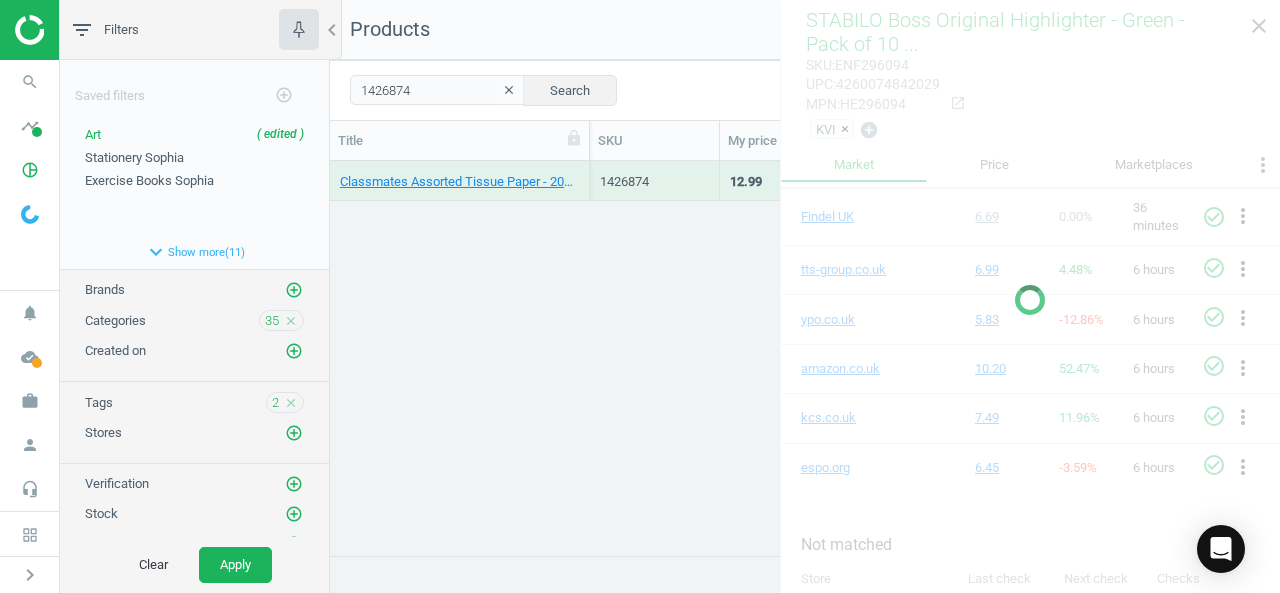 click on "1426874" at bounding box center (654, 182) 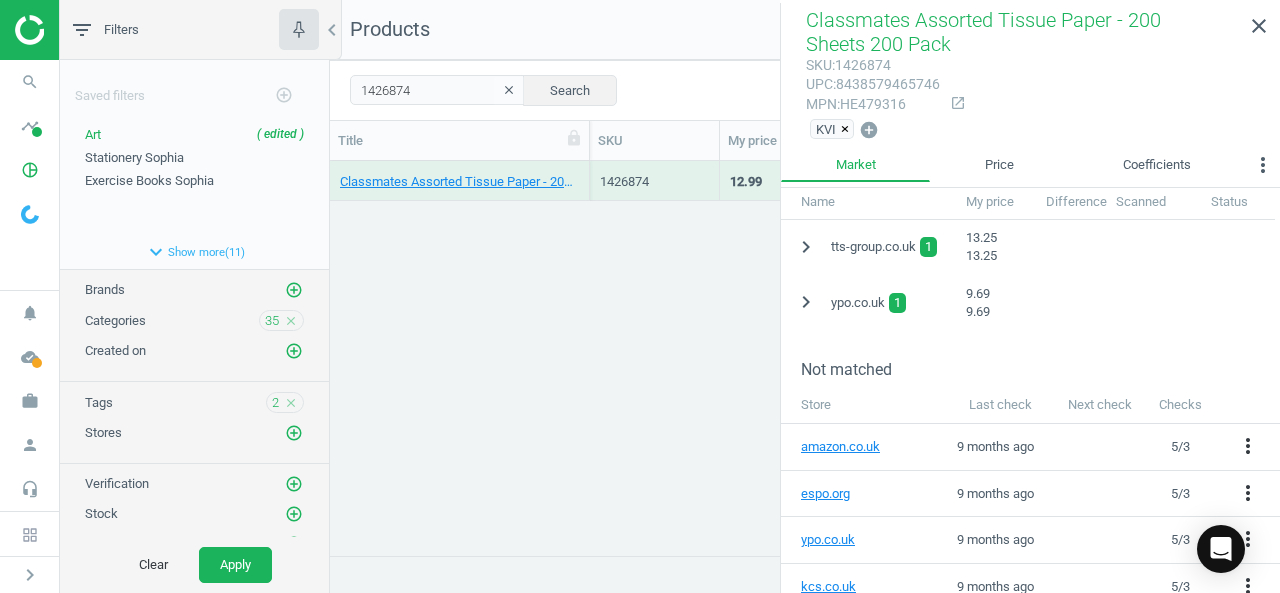 scroll, scrollTop: 602, scrollLeft: 0, axis: vertical 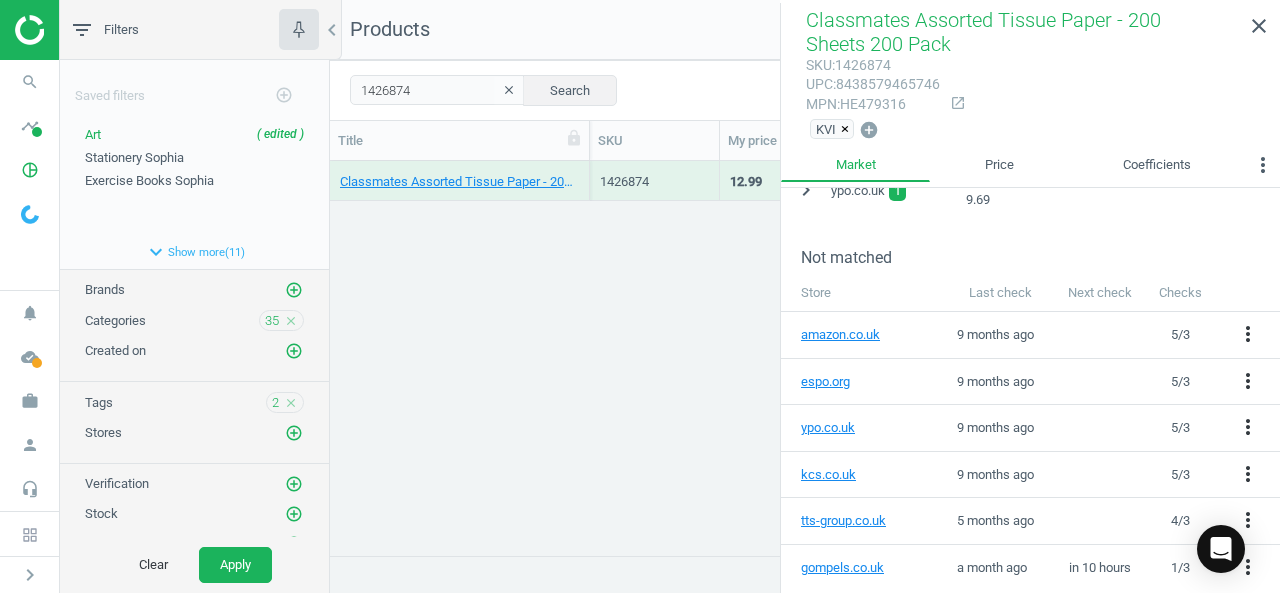 click on "Classmates Assorted Tissue Paper - 200 Sheets 200 Pack 1426874 12.99 — 0 arrow_downward 0 arrow_upward 1 arrow_downward 1 arrow_upward 0 out of 6 0 on the market Own Brand 0.06 200 Pack .20 — — — — — — — — — — — — — — — — — — — — — — — — — — — — — — — — — — — — — — — — — — — — — — — — — — — — — — — — — — — — — — — — — — — — — — — — — — — — — — — — — —" at bounding box center [805, 351] 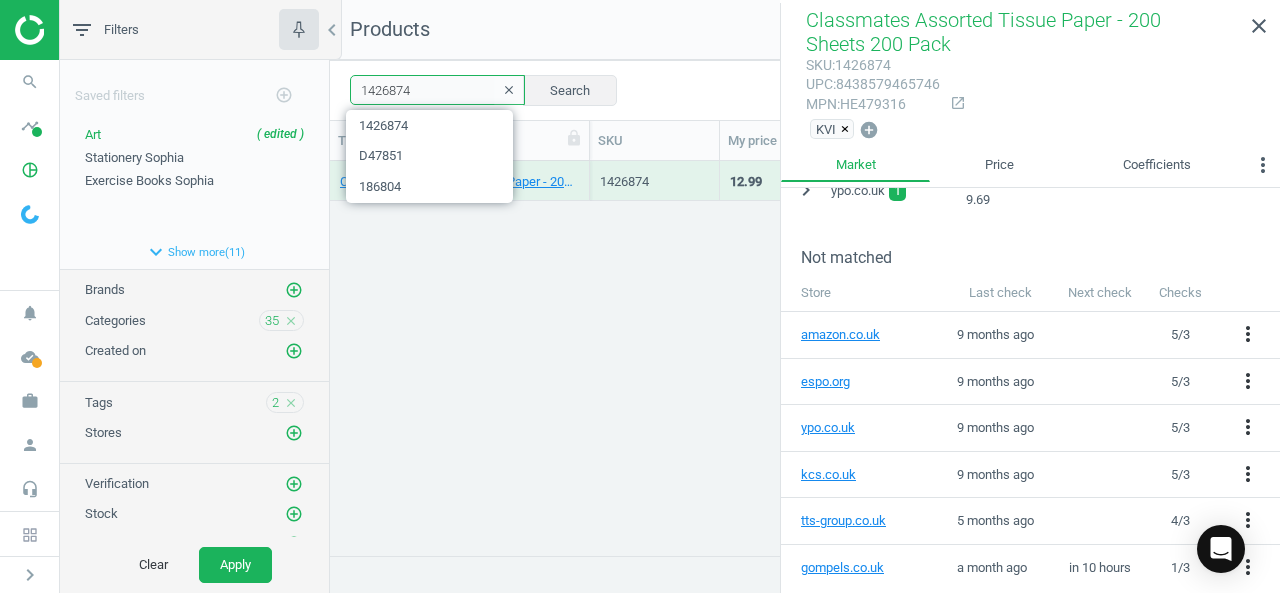 drag, startPoint x: 434, startPoint y: 90, endPoint x: 122, endPoint y: 49, distance: 314.68237 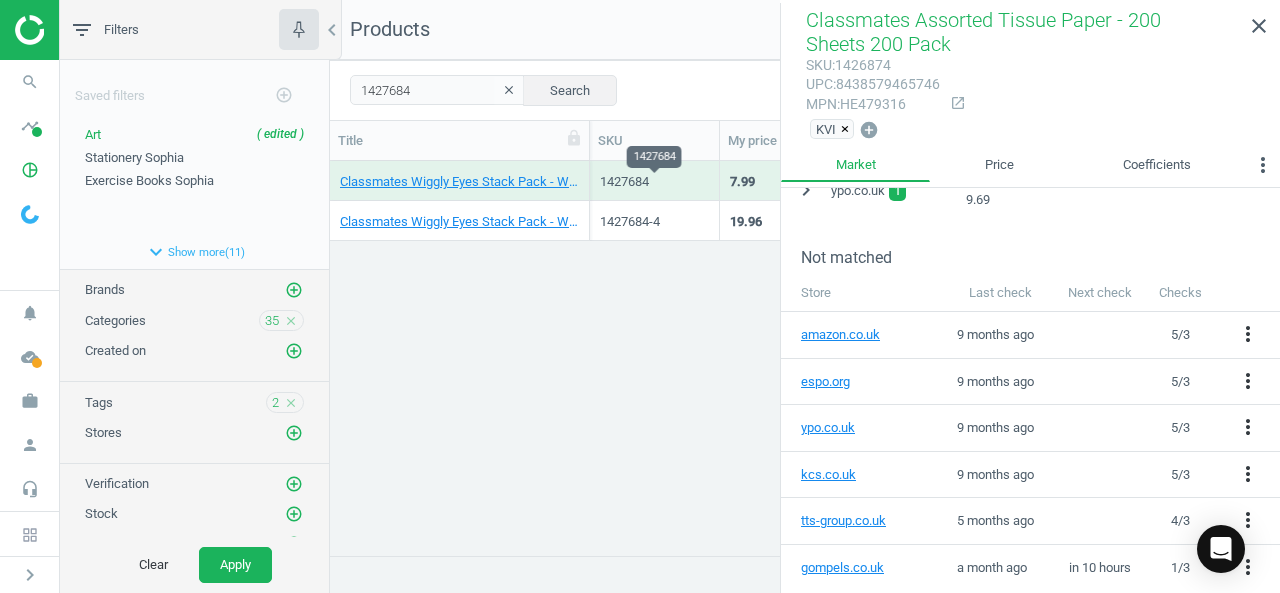 click on "1427684" at bounding box center (654, 182) 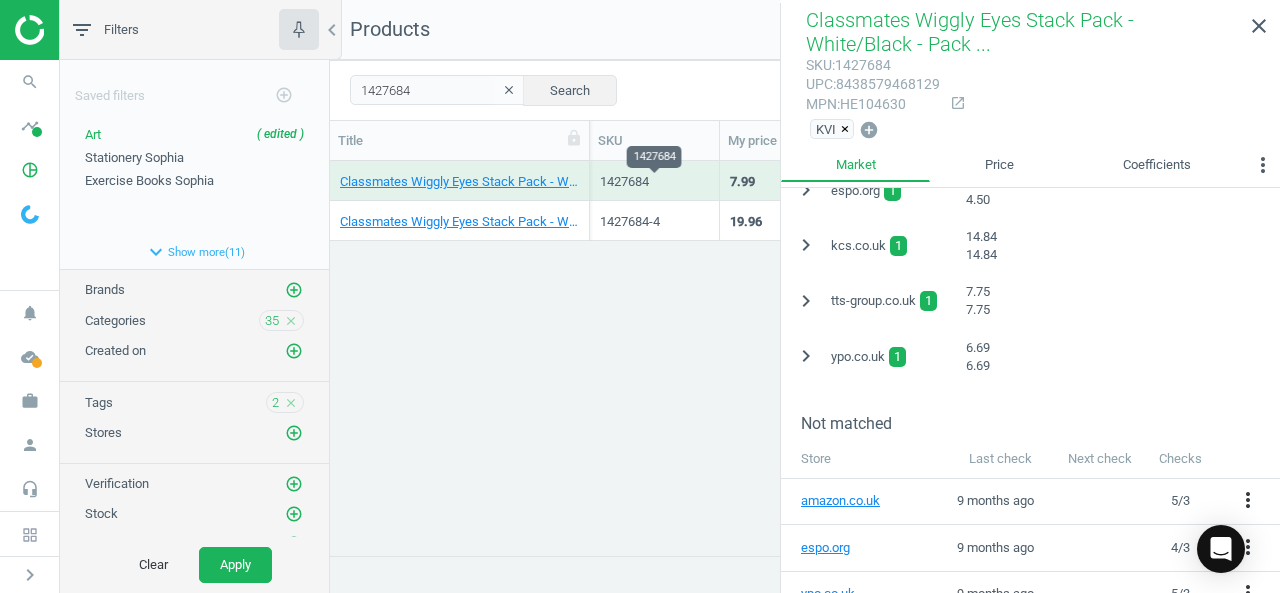 scroll, scrollTop: 768, scrollLeft: 0, axis: vertical 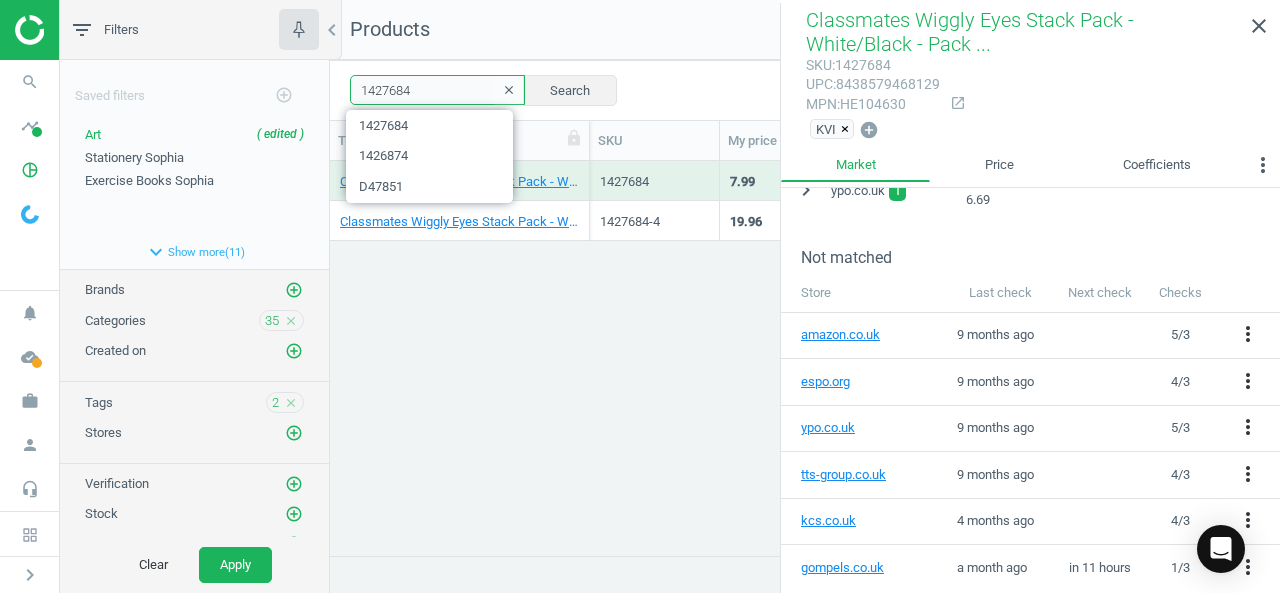 drag, startPoint x: 459, startPoint y: 95, endPoint x: 122, endPoint y: -11, distance: 353.2775 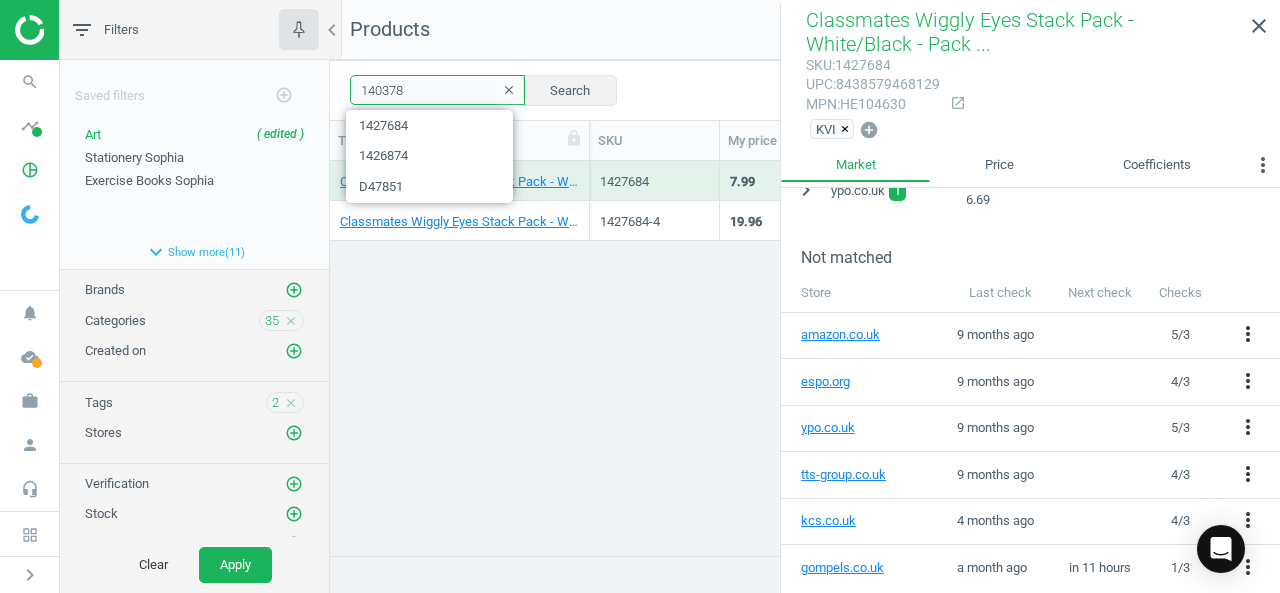type on "140378" 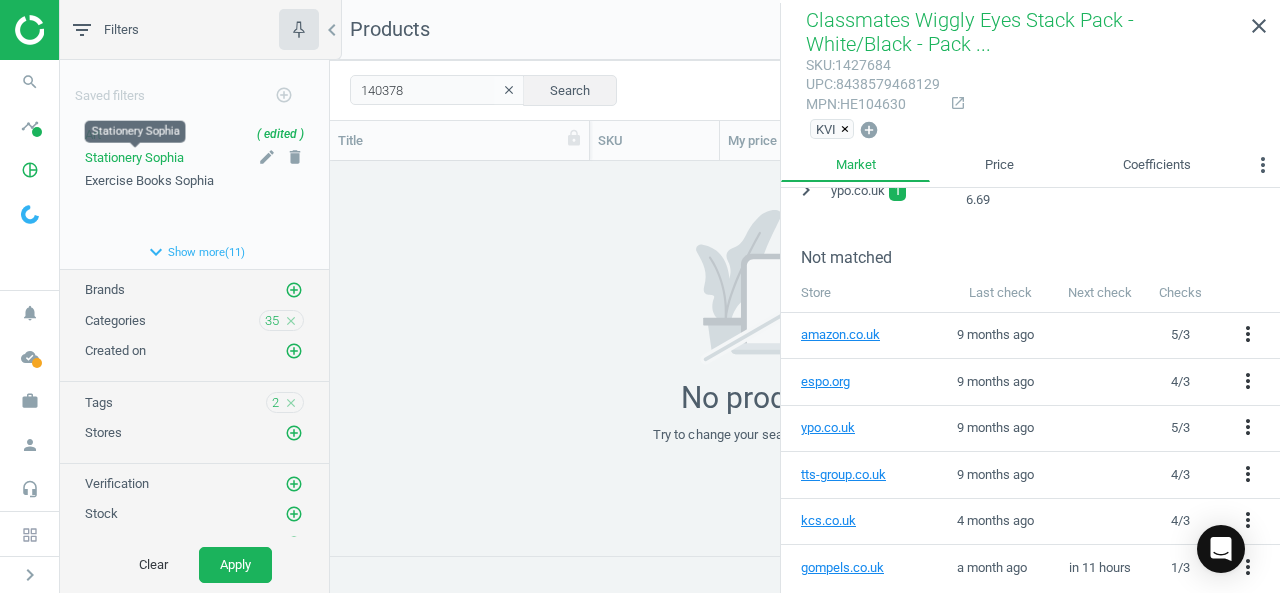 click on "Stationery Sophia" at bounding box center [134, 157] 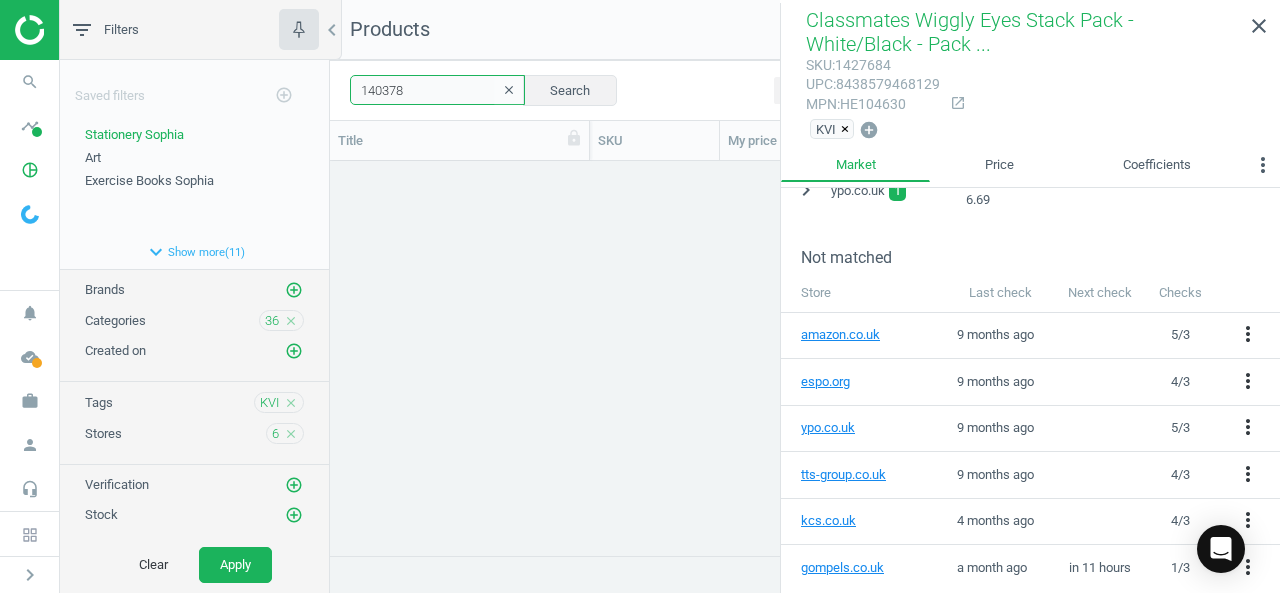 click on "140378" at bounding box center (437, 90) 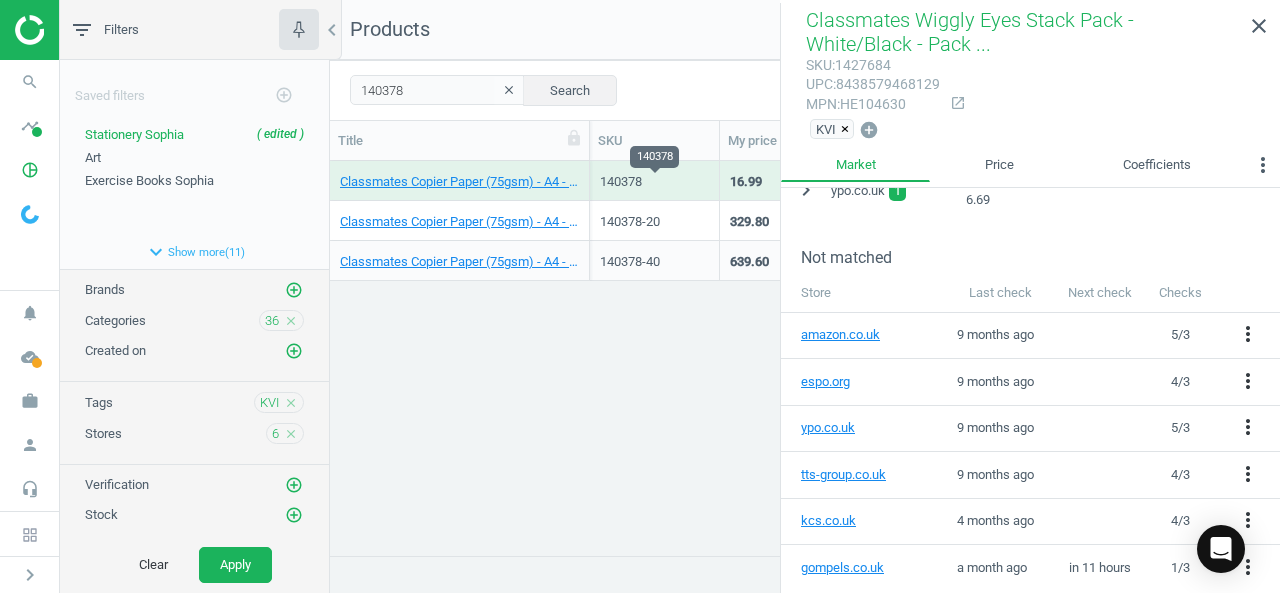 click on "140378" at bounding box center [654, 182] 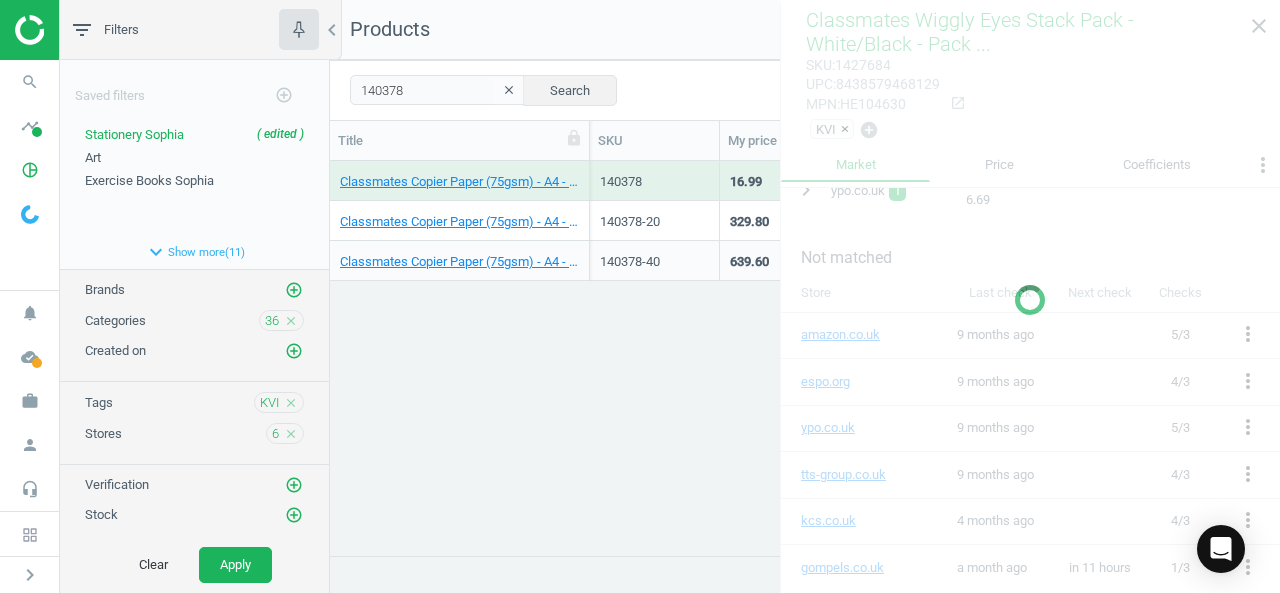 click on "140378" at bounding box center [654, 182] 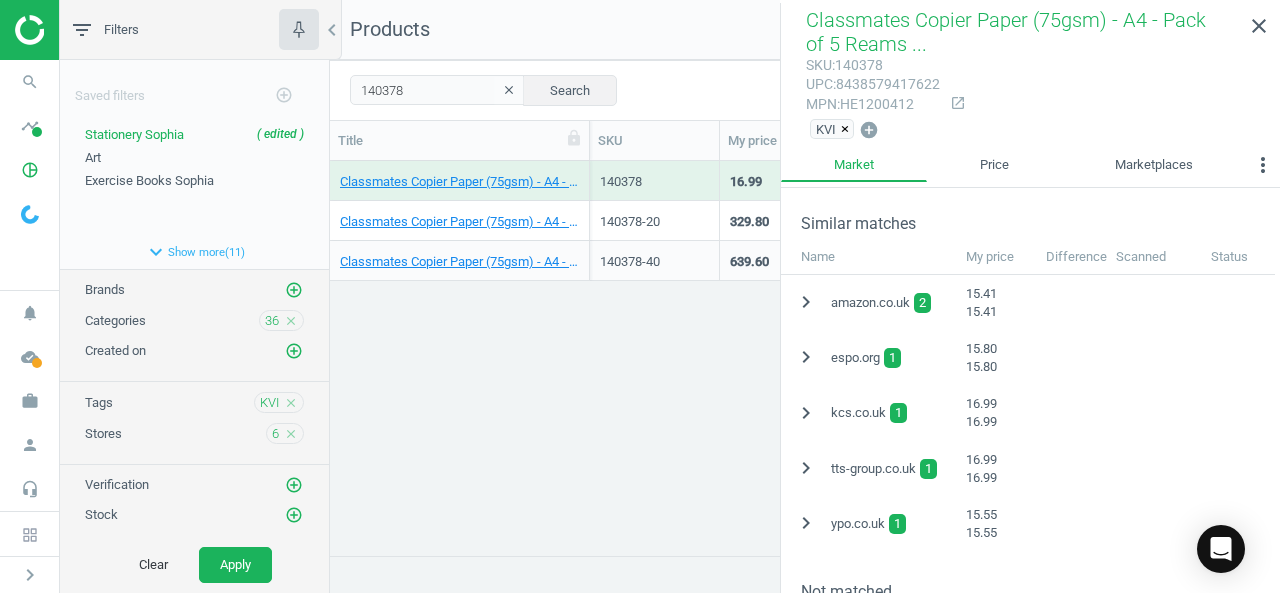 scroll, scrollTop: 480, scrollLeft: 0, axis: vertical 